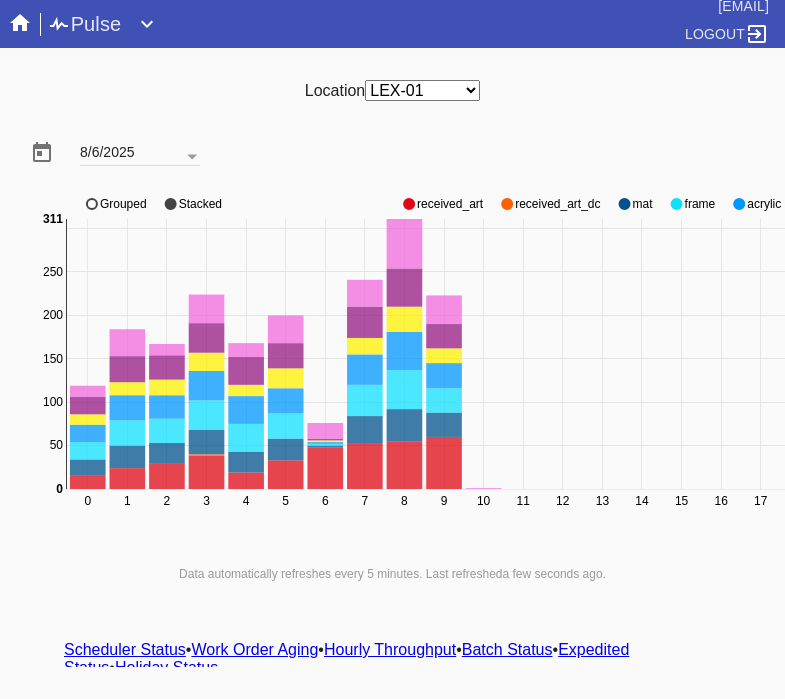 scroll, scrollTop: 0, scrollLeft: 0, axis: both 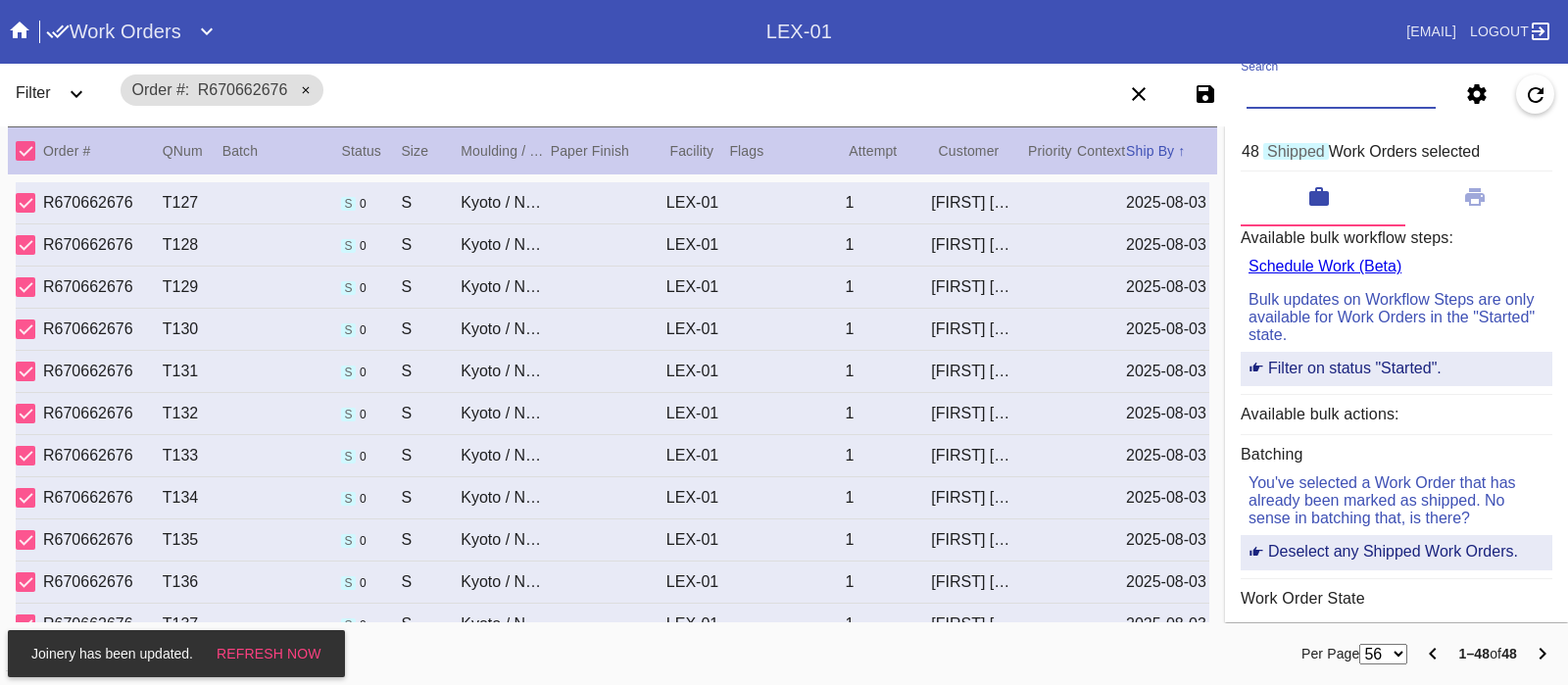 click on "Search" at bounding box center (1341, 94) 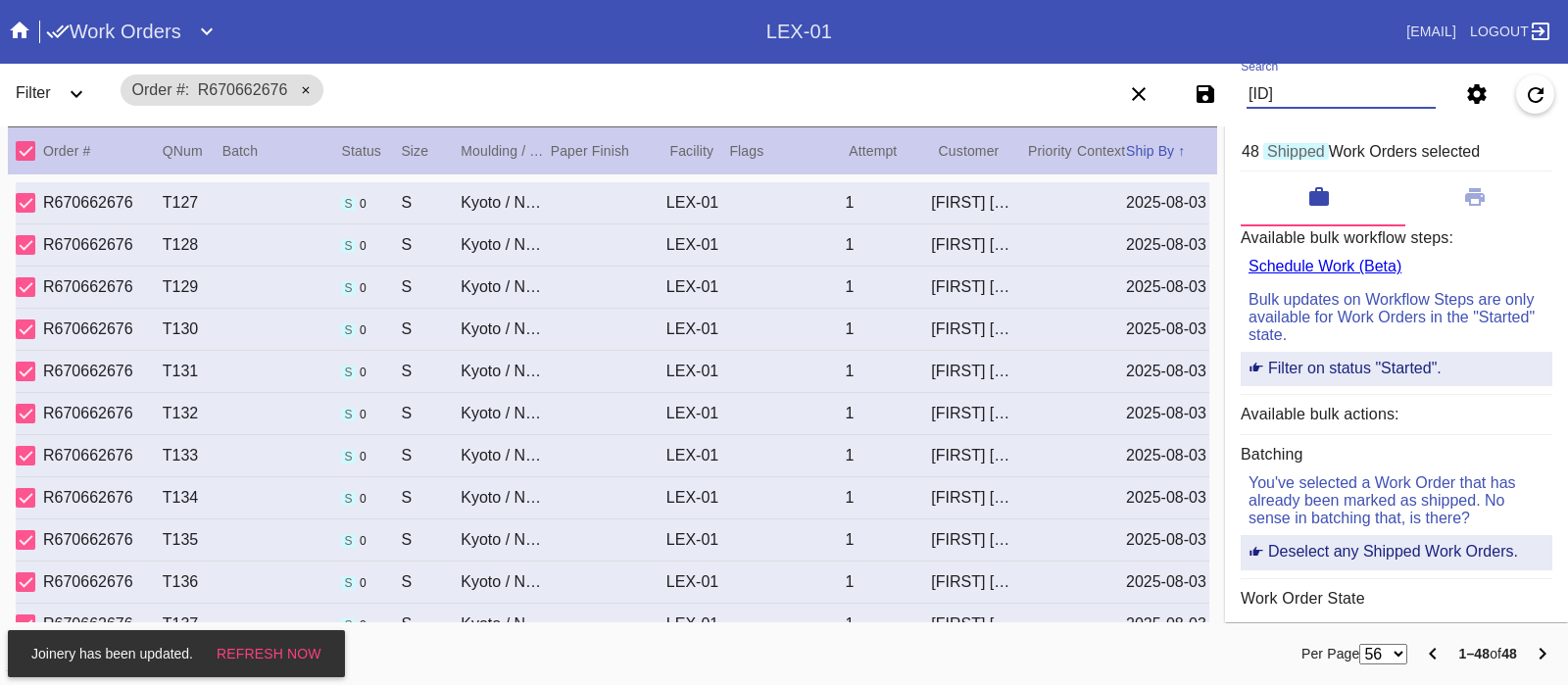 type on "[ID]" 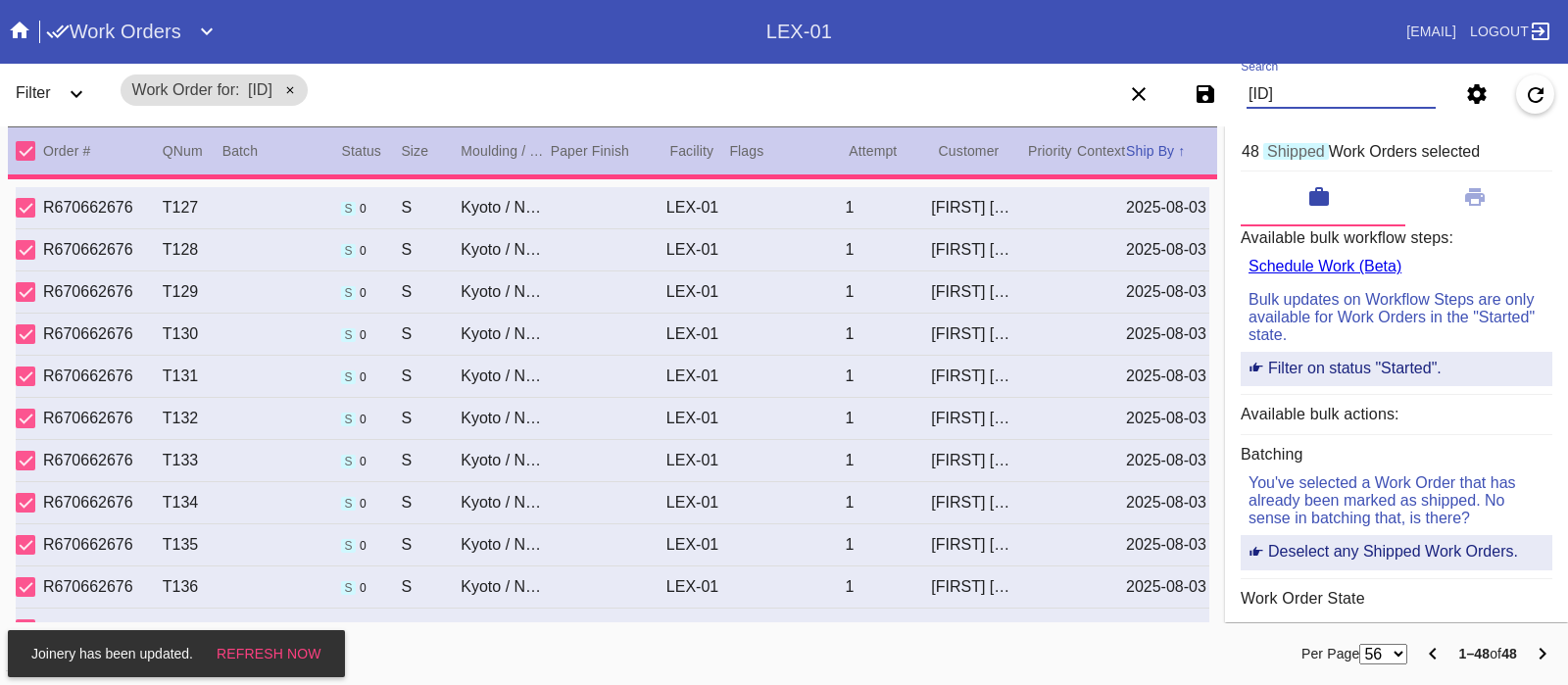 type on "1.5" 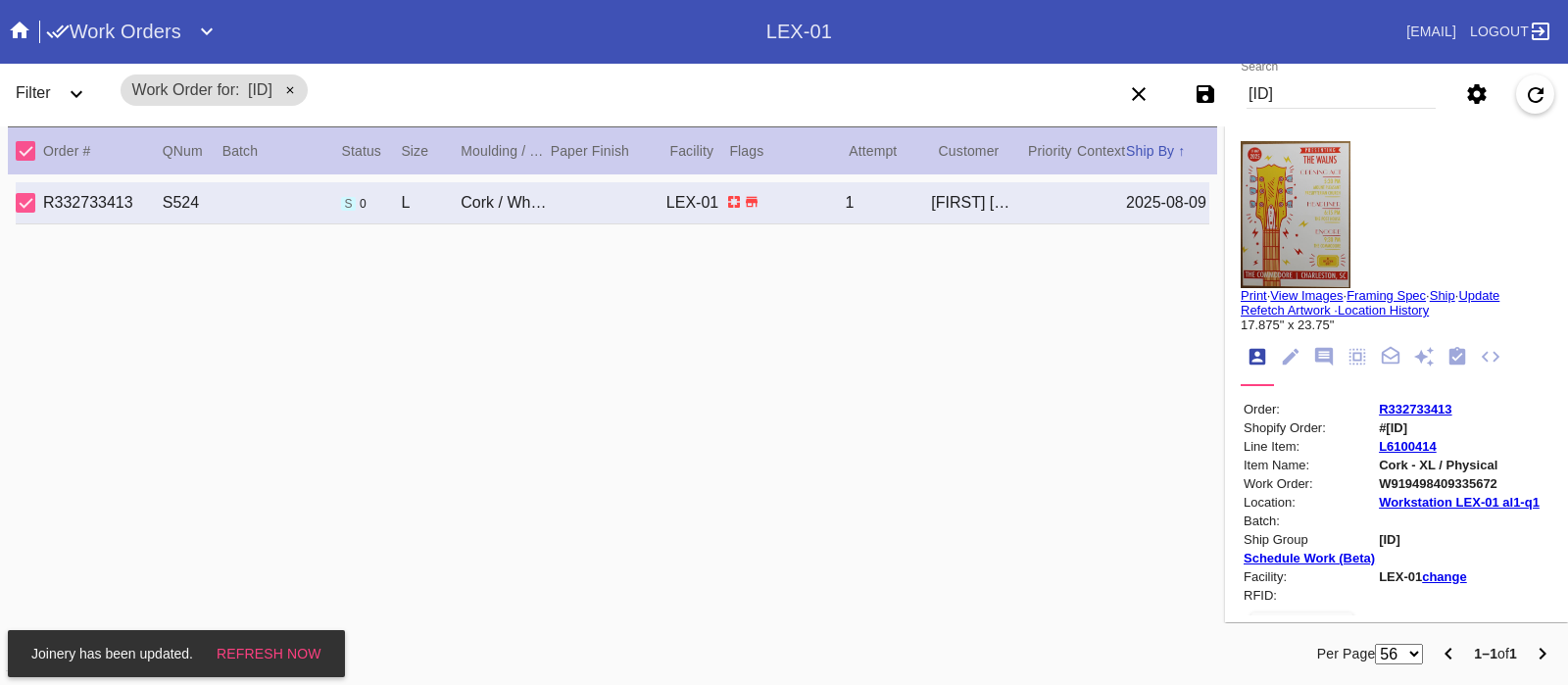 click on "Ship" at bounding box center [1443, 295] 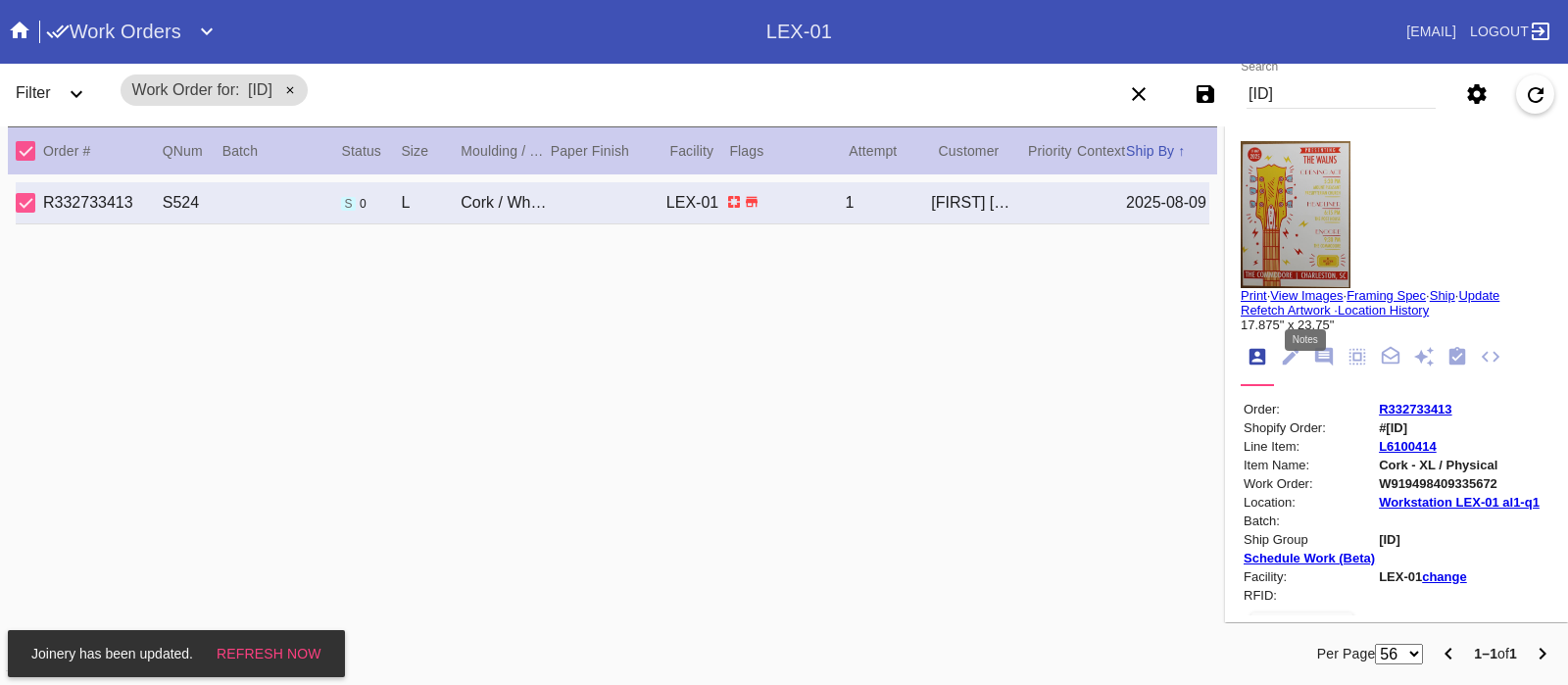 click 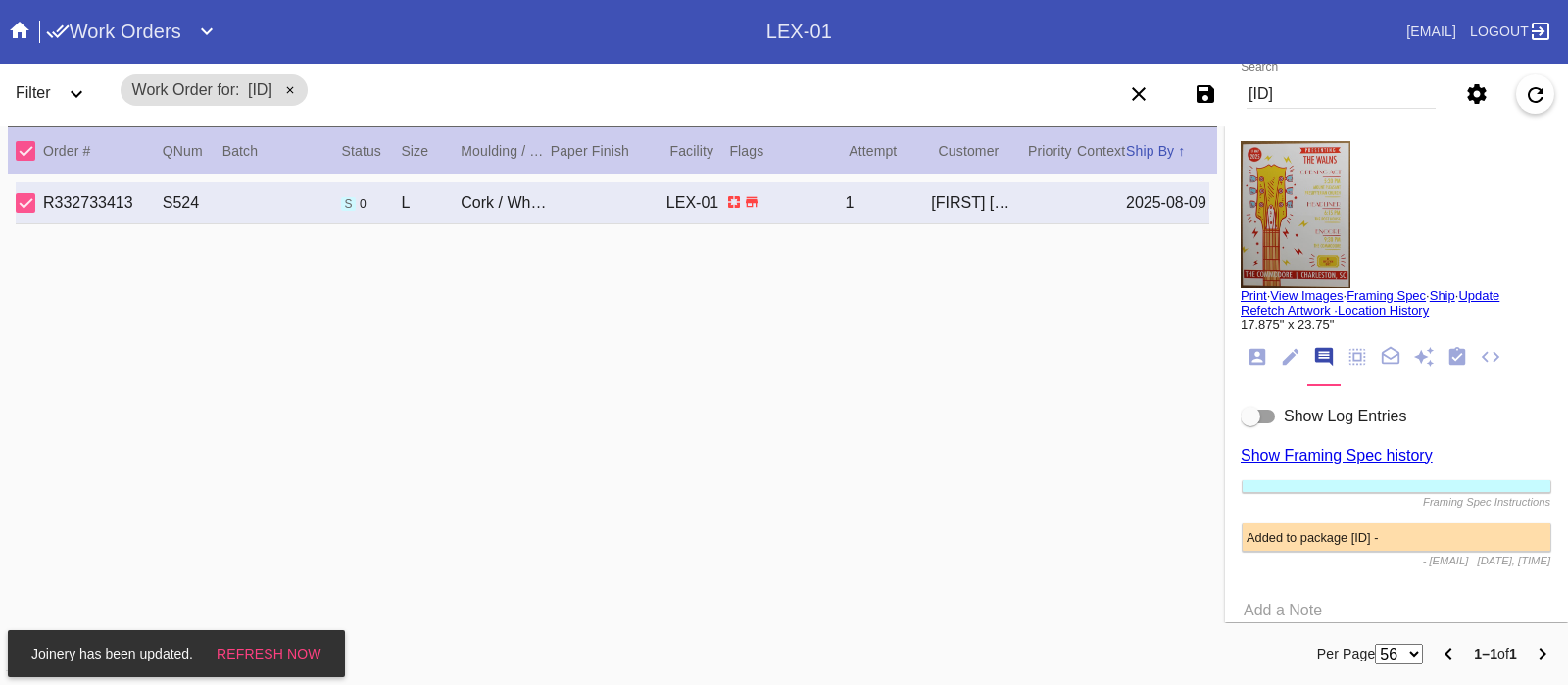 click at bounding box center (1258, 416) 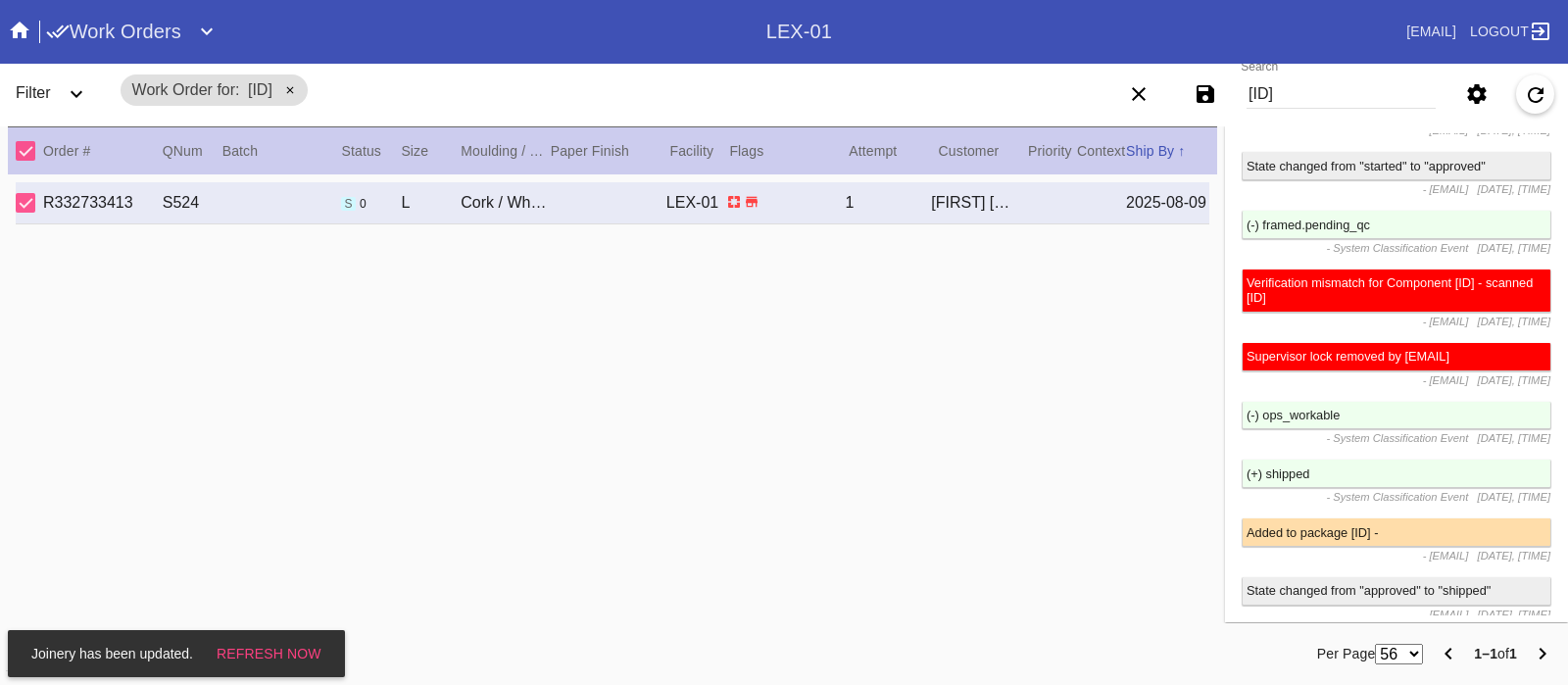 scroll, scrollTop: 5975, scrollLeft: 0, axis: vertical 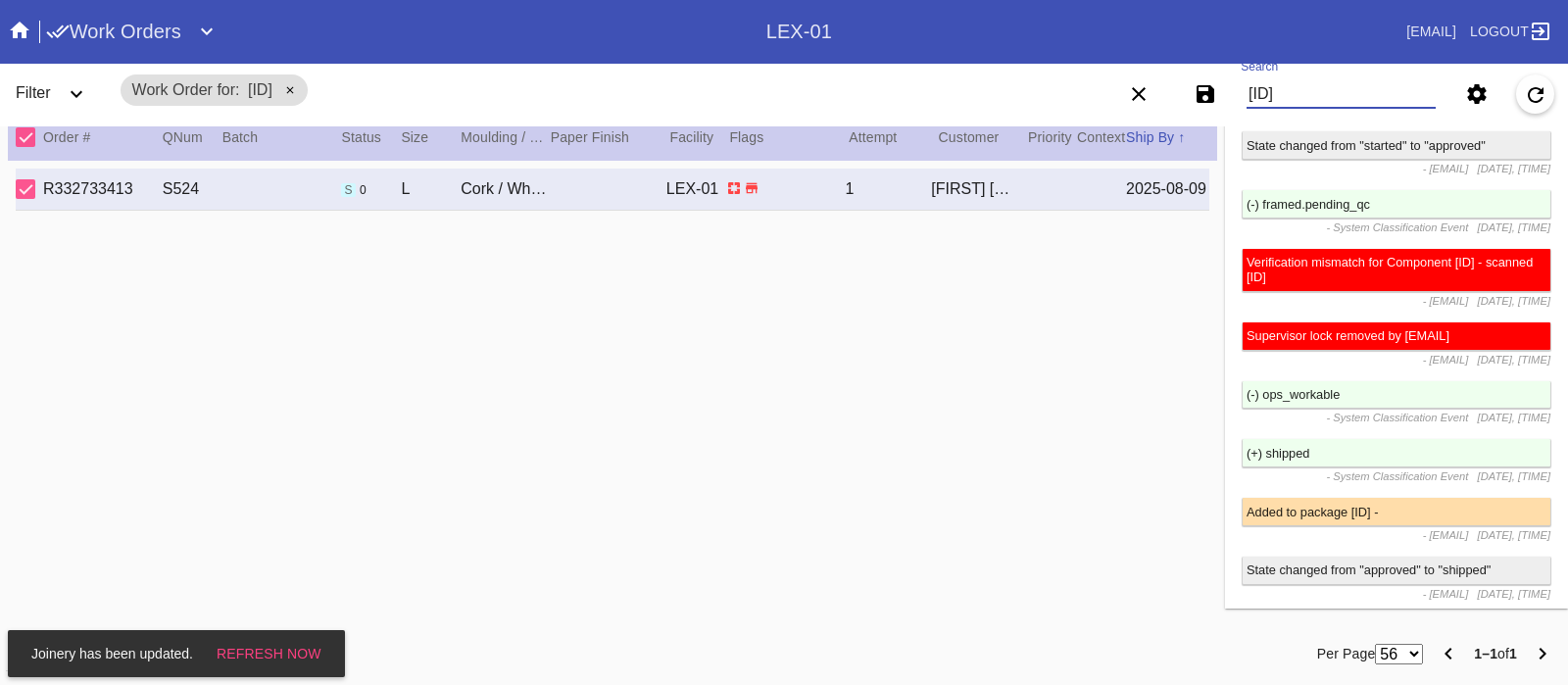 click on "C84993554875" at bounding box center (1341, 94) 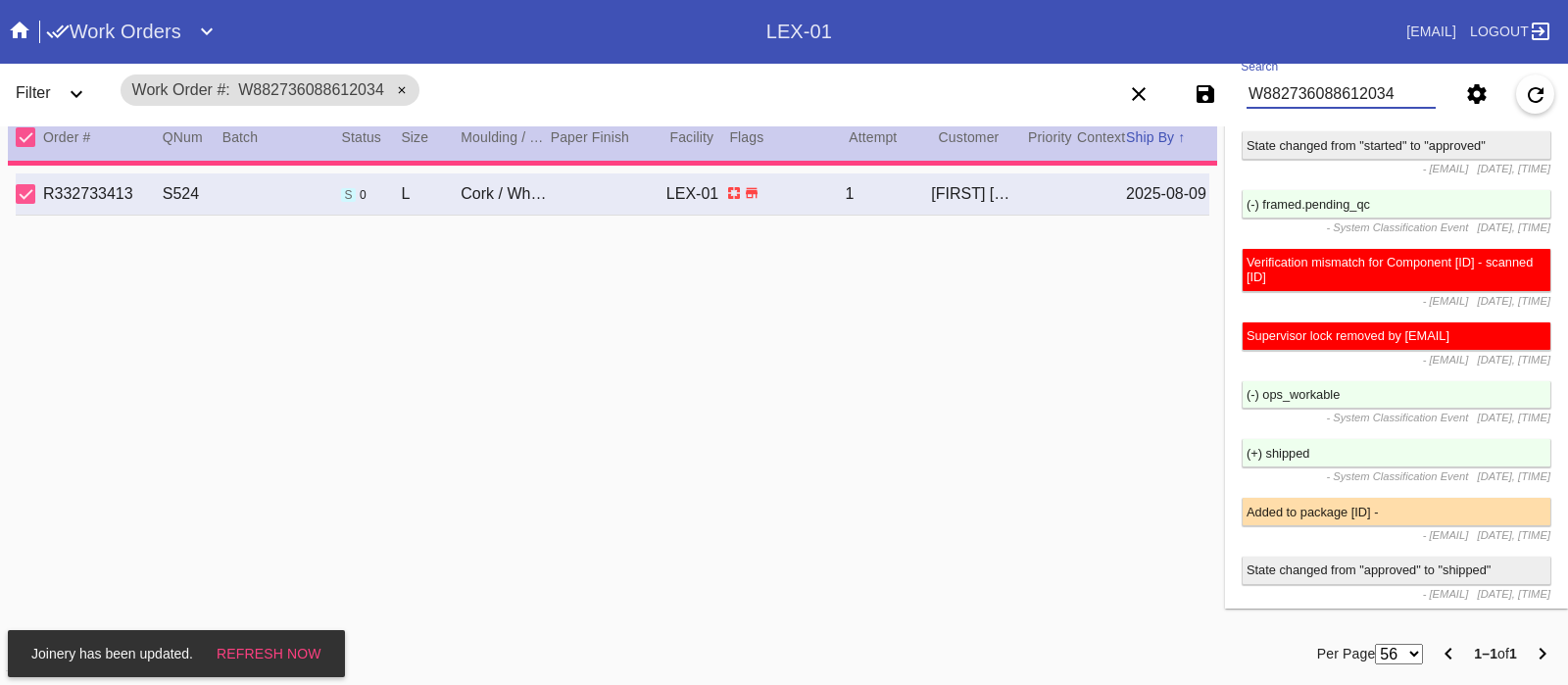 type on "2.5" 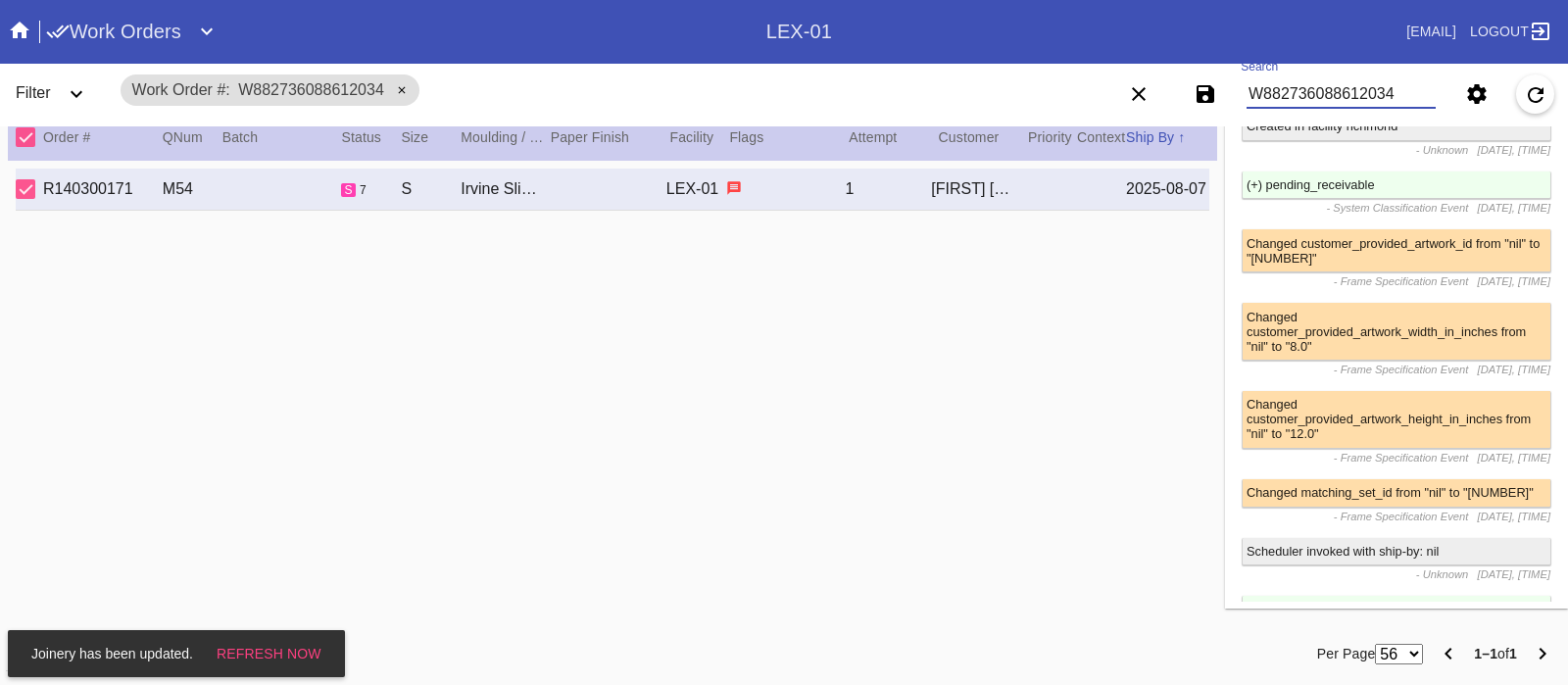 scroll, scrollTop: 0, scrollLeft: 0, axis: both 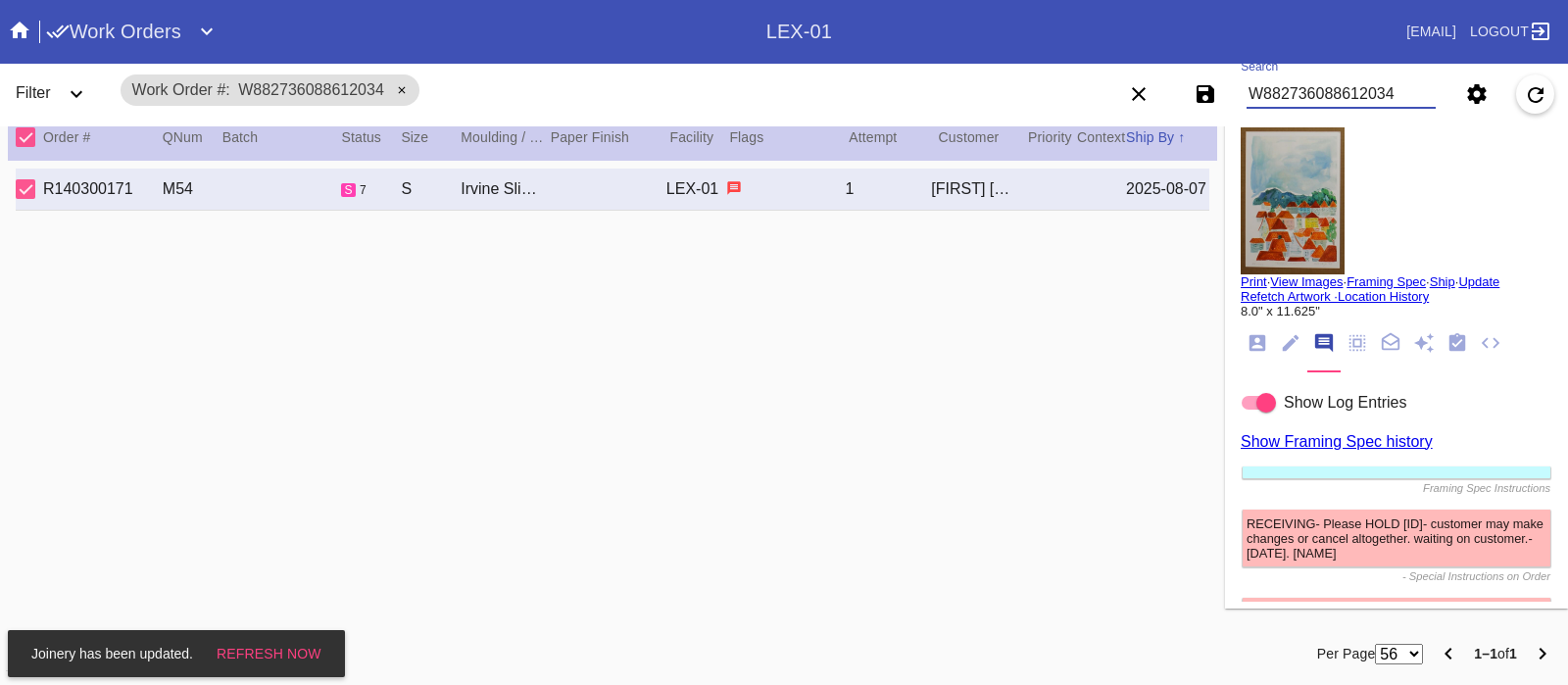 click on "W882736088612034" at bounding box center (1341, 94) 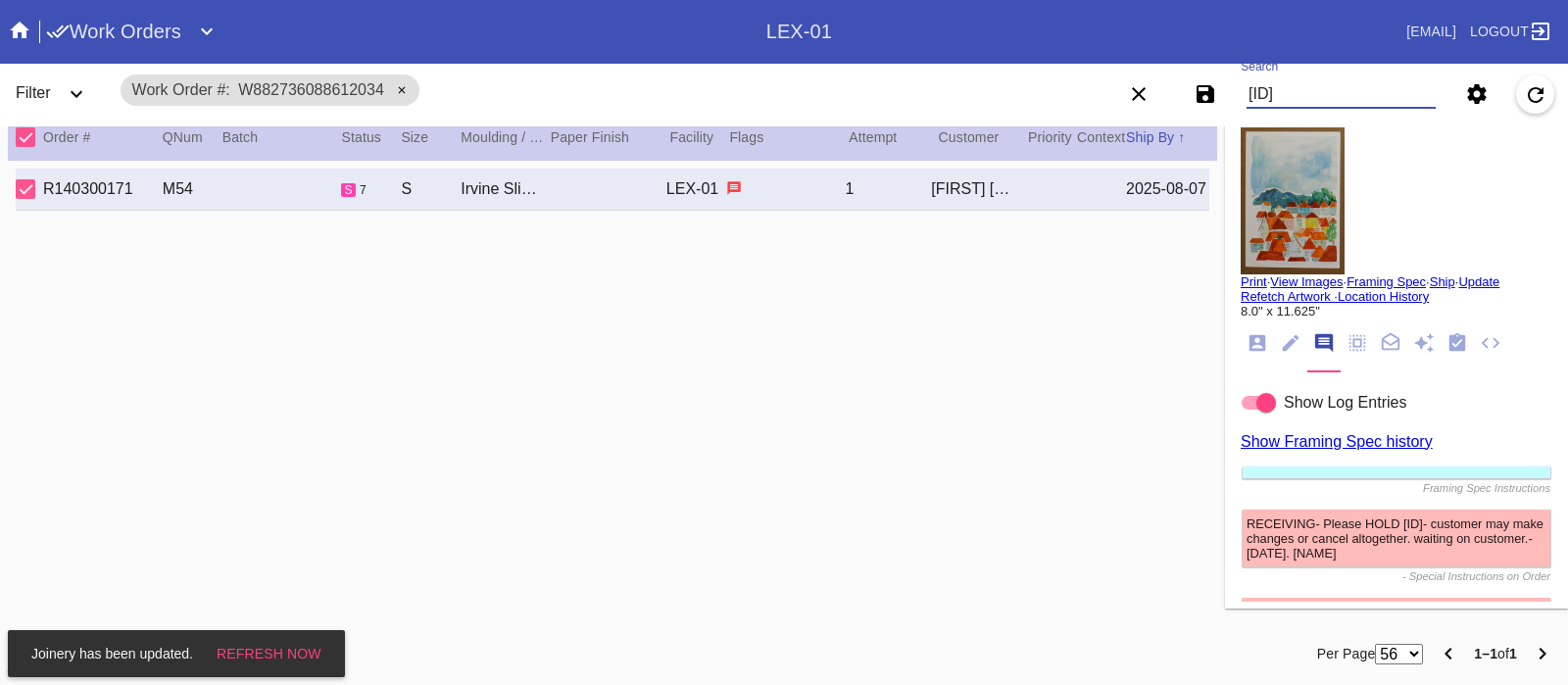 type on "W919498409335672" 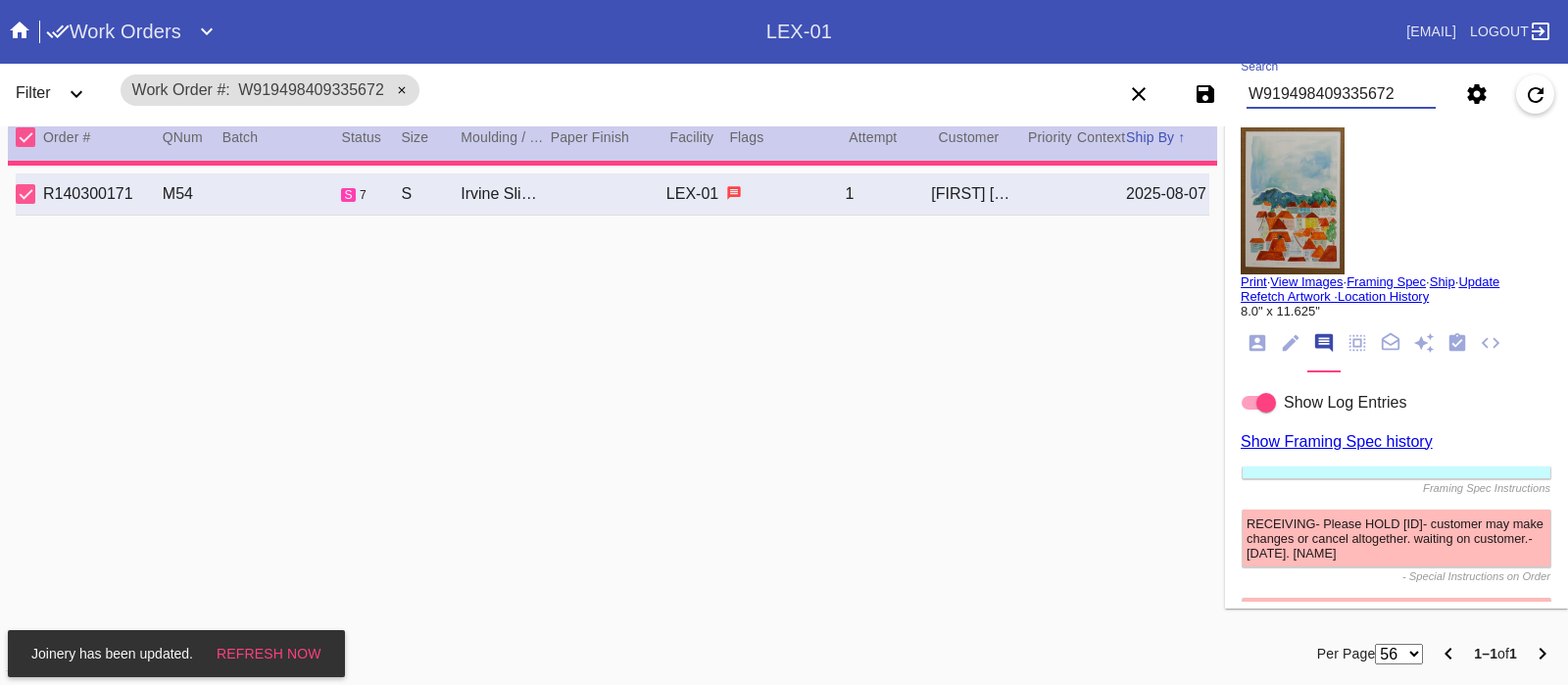 type on "1.5" 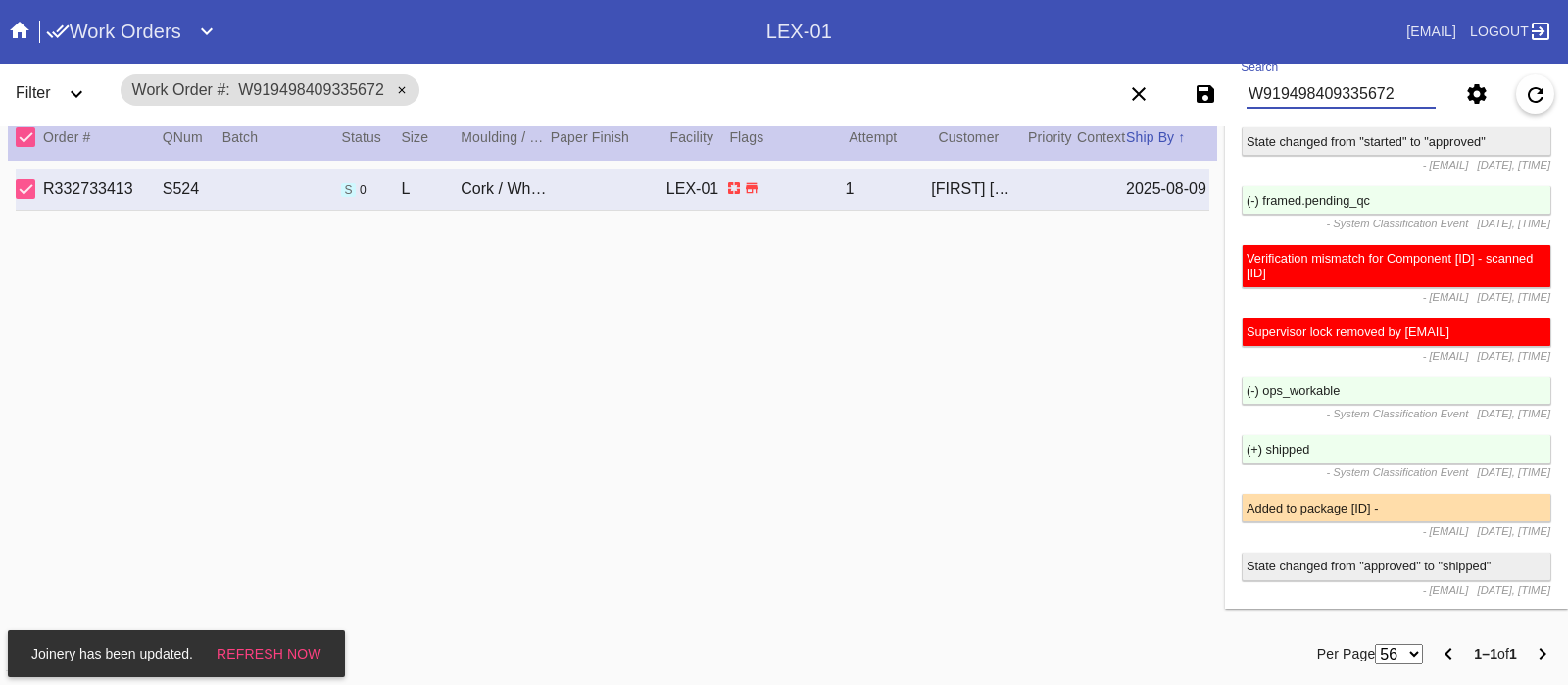 scroll, scrollTop: 5975, scrollLeft: 0, axis: vertical 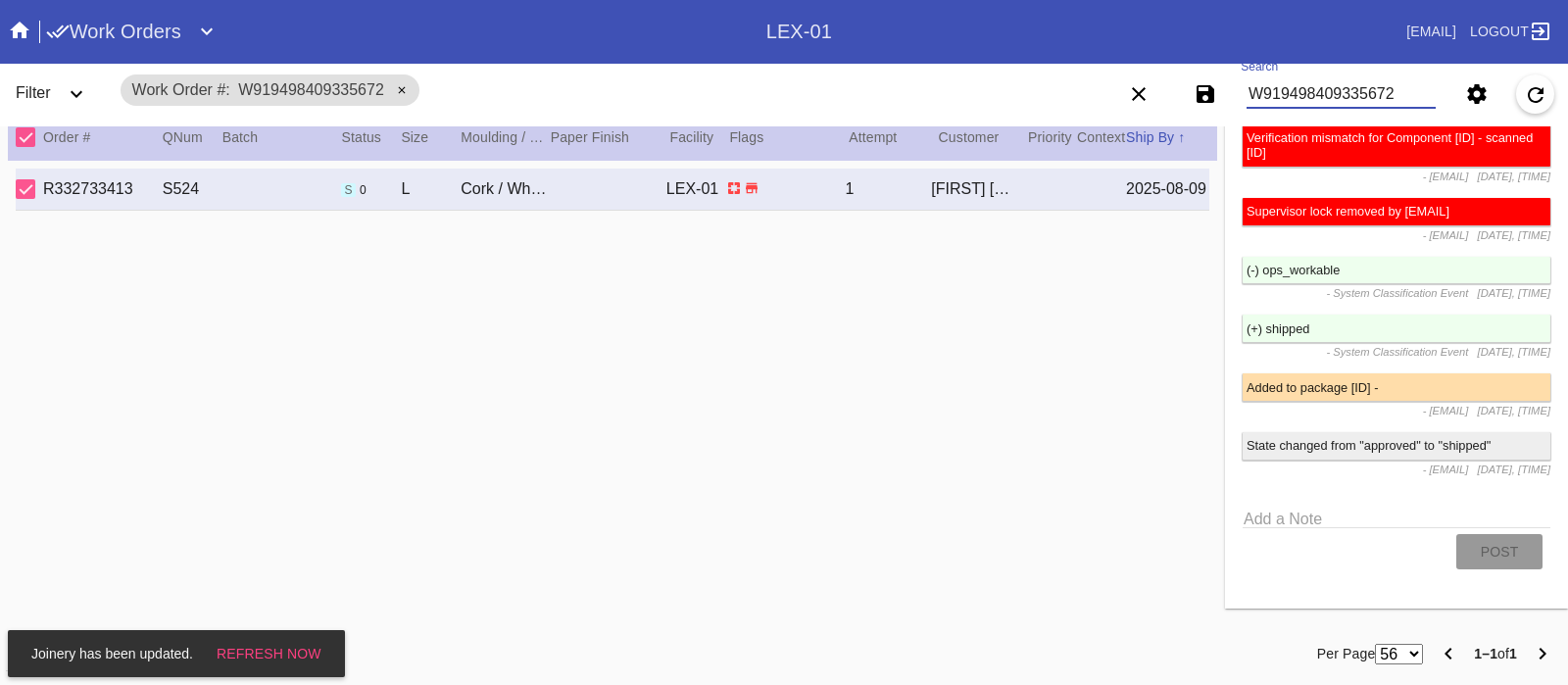 type on "W919498409335672" 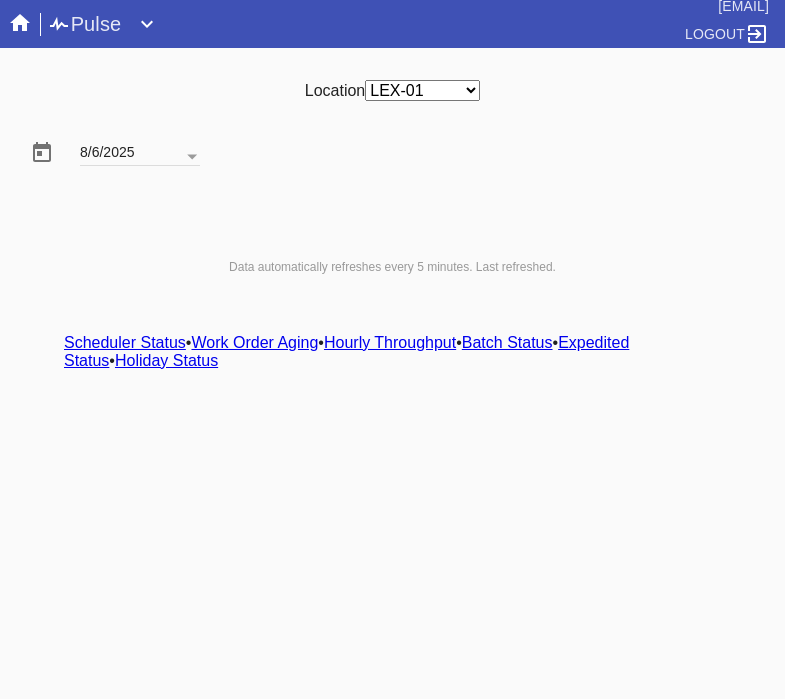 scroll, scrollTop: 0, scrollLeft: 0, axis: both 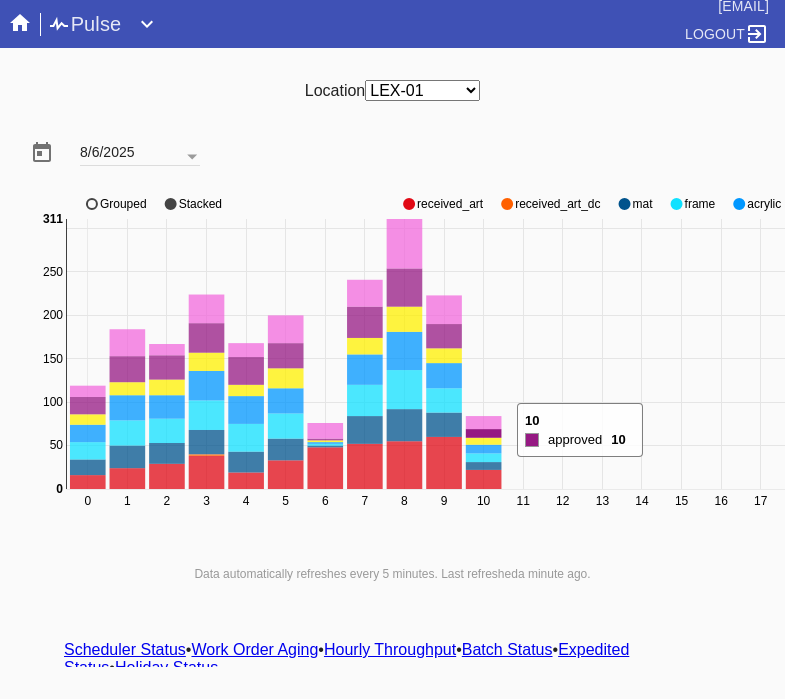 click 